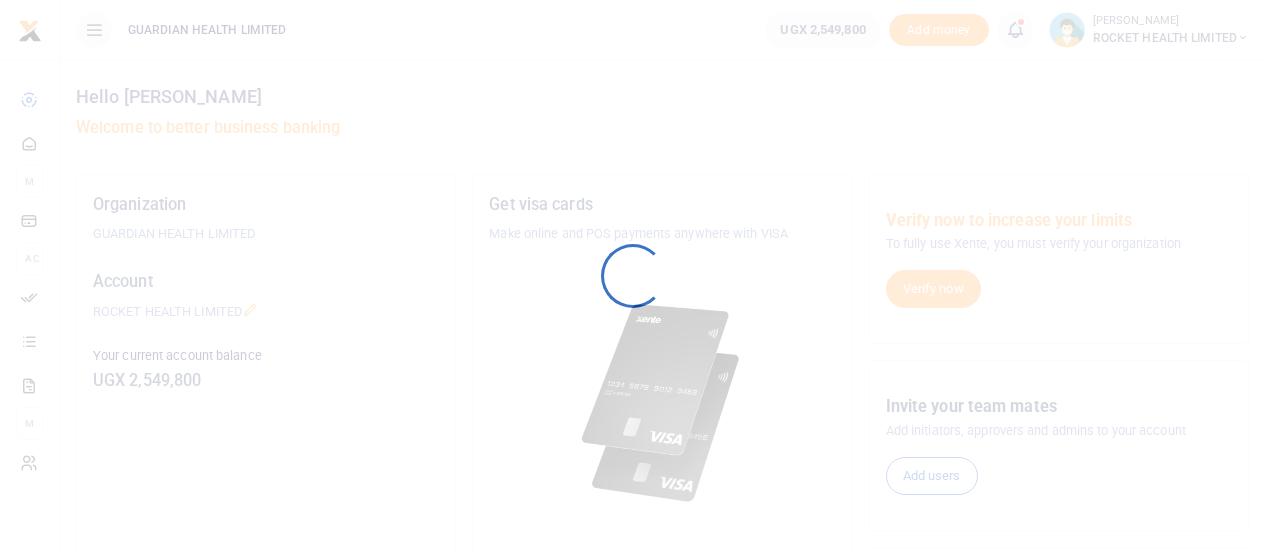 scroll, scrollTop: 0, scrollLeft: 0, axis: both 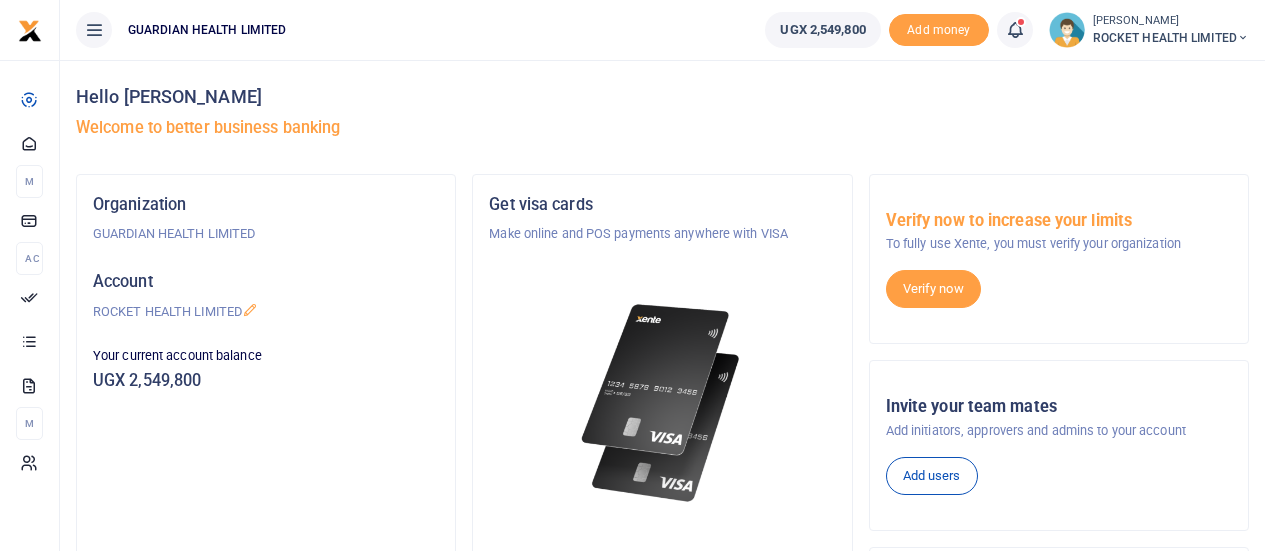 click at bounding box center (1015, 30) 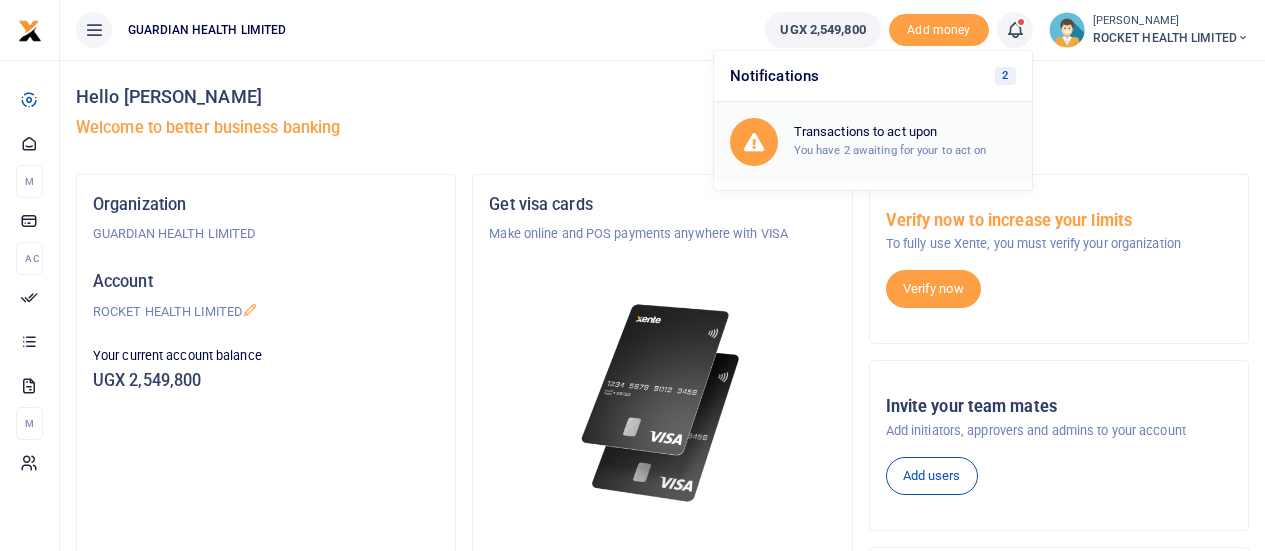 click on "You have 2 awaiting for your to act on" at bounding box center [890, 150] 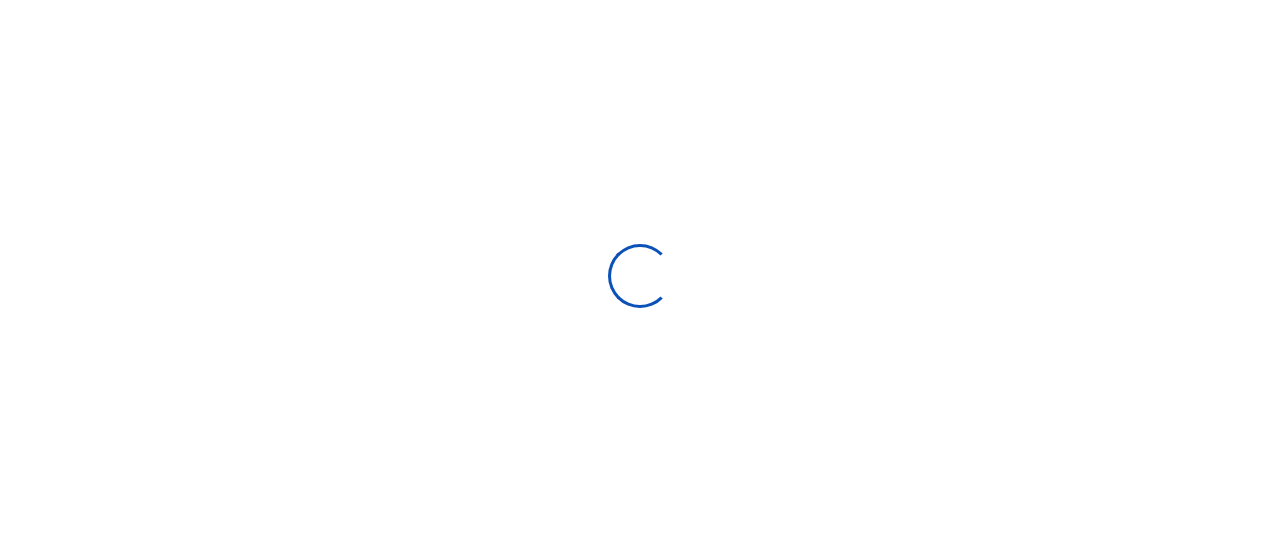 scroll, scrollTop: 0, scrollLeft: 0, axis: both 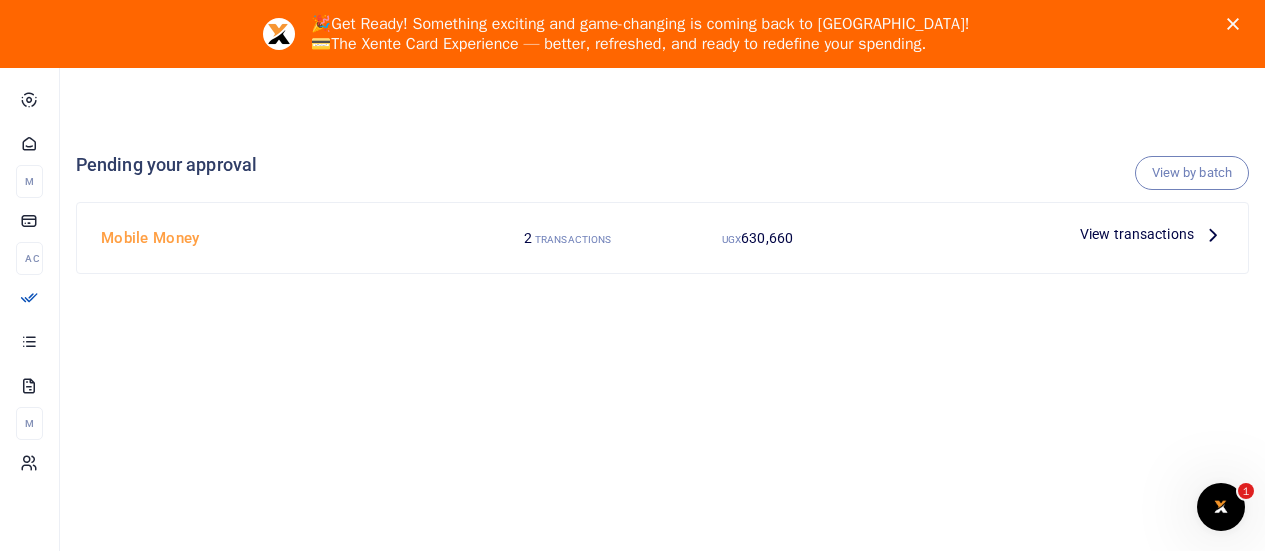 click on "View by batch" at bounding box center [1192, 173] 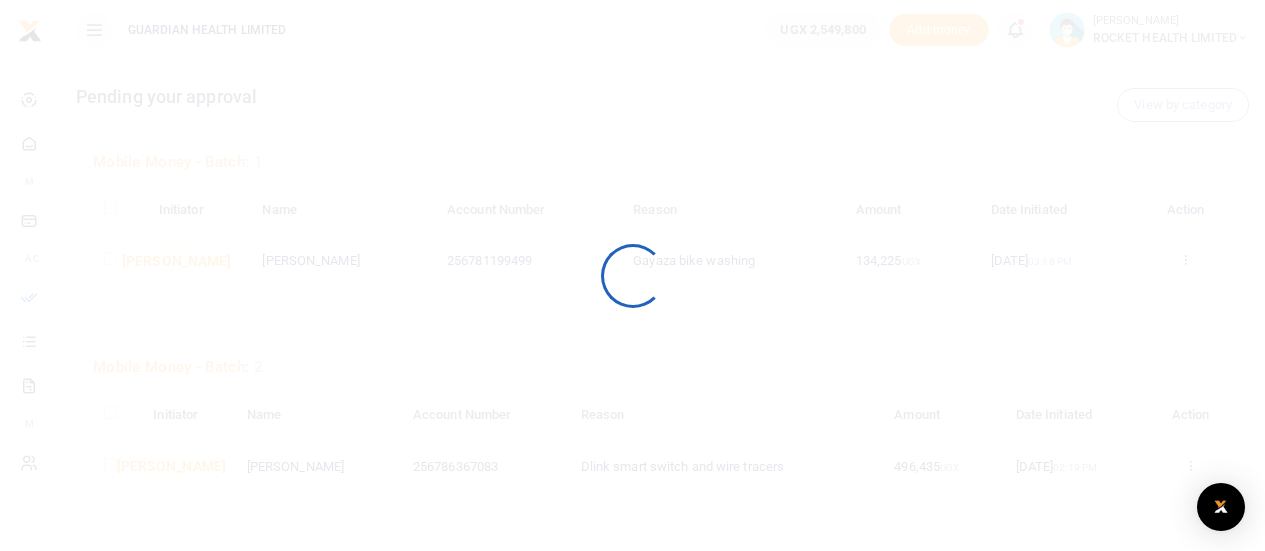 scroll, scrollTop: 0, scrollLeft: 0, axis: both 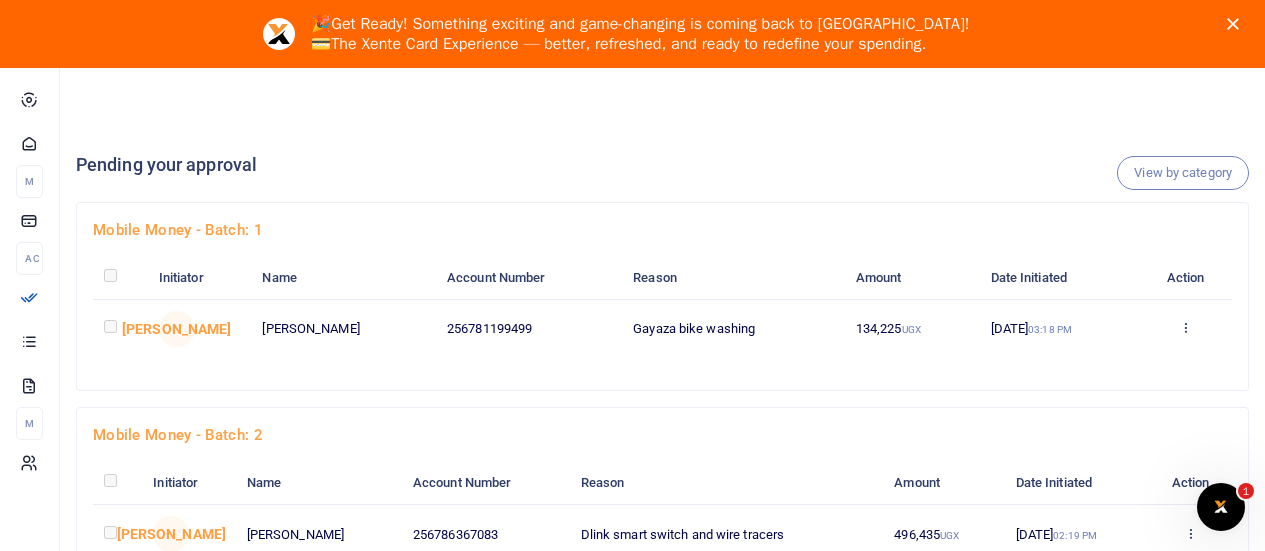 click 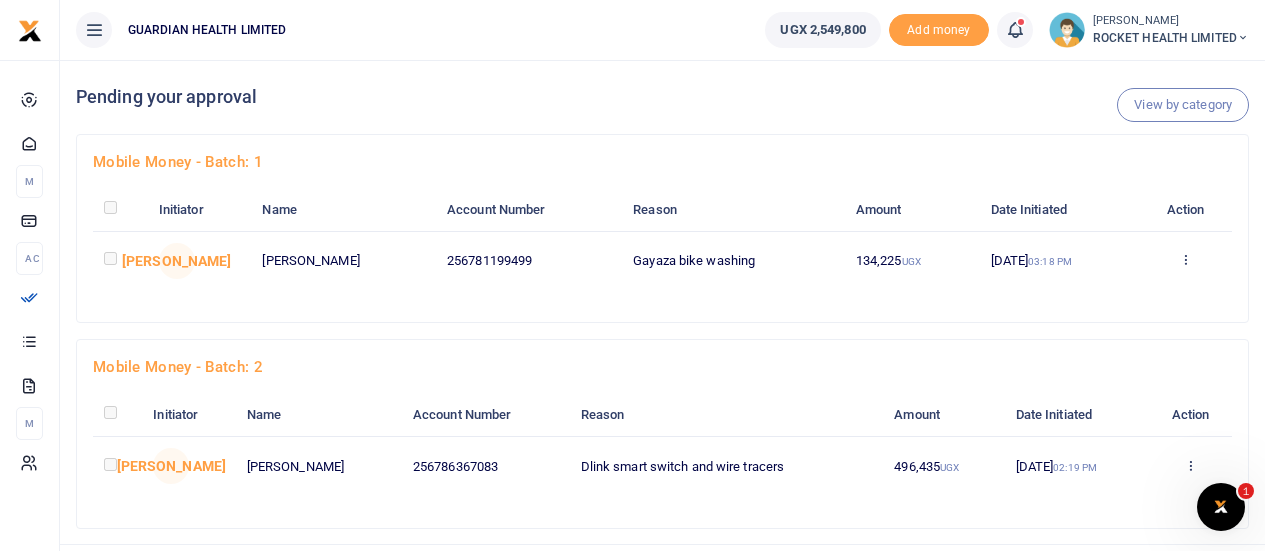 click at bounding box center (1015, 30) 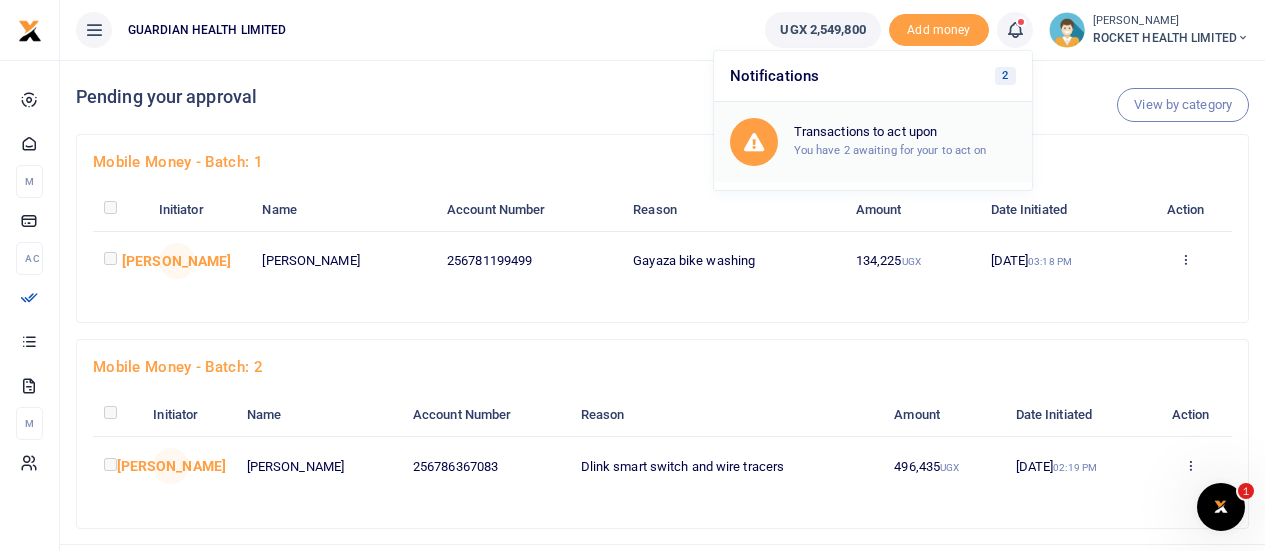 click on "Transactions to act upon" at bounding box center (905, 132) 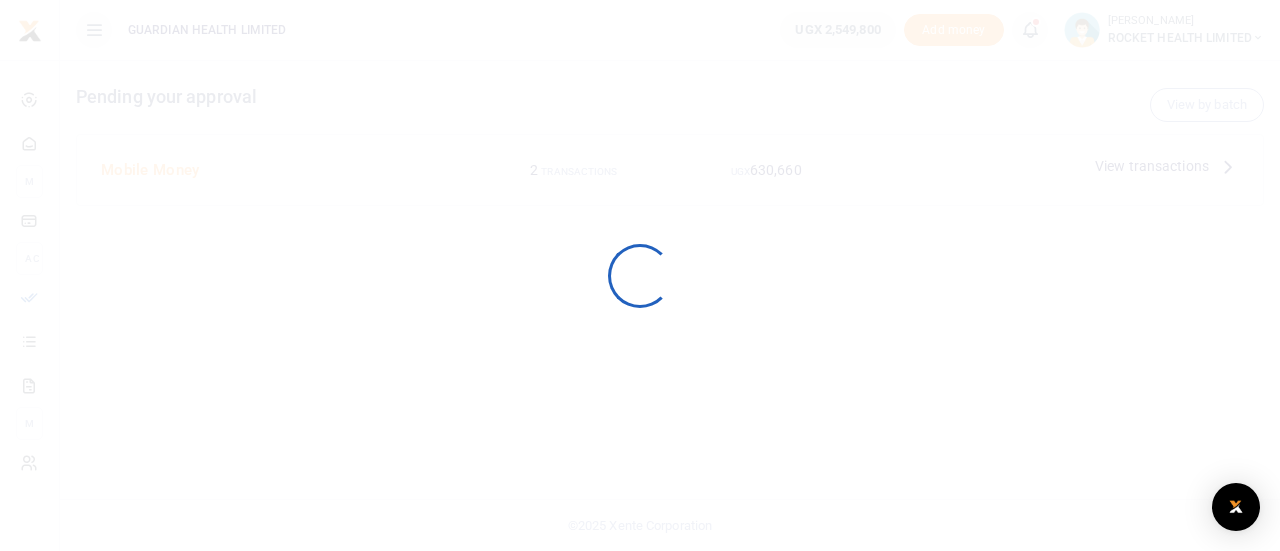 scroll, scrollTop: 0, scrollLeft: 0, axis: both 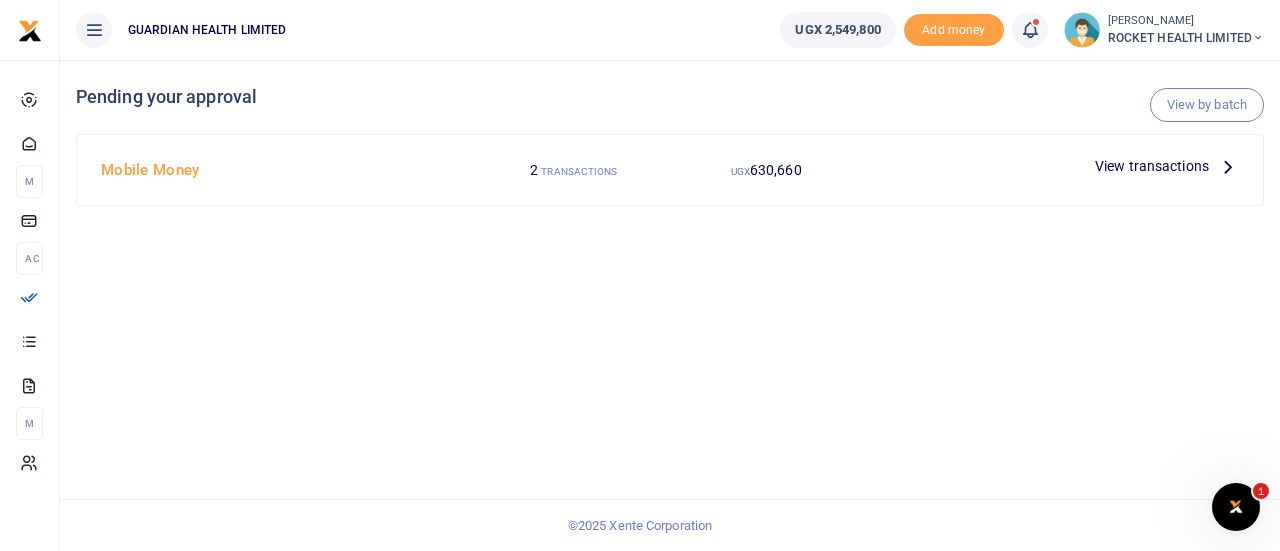 click on "View transactions" at bounding box center (1152, 166) 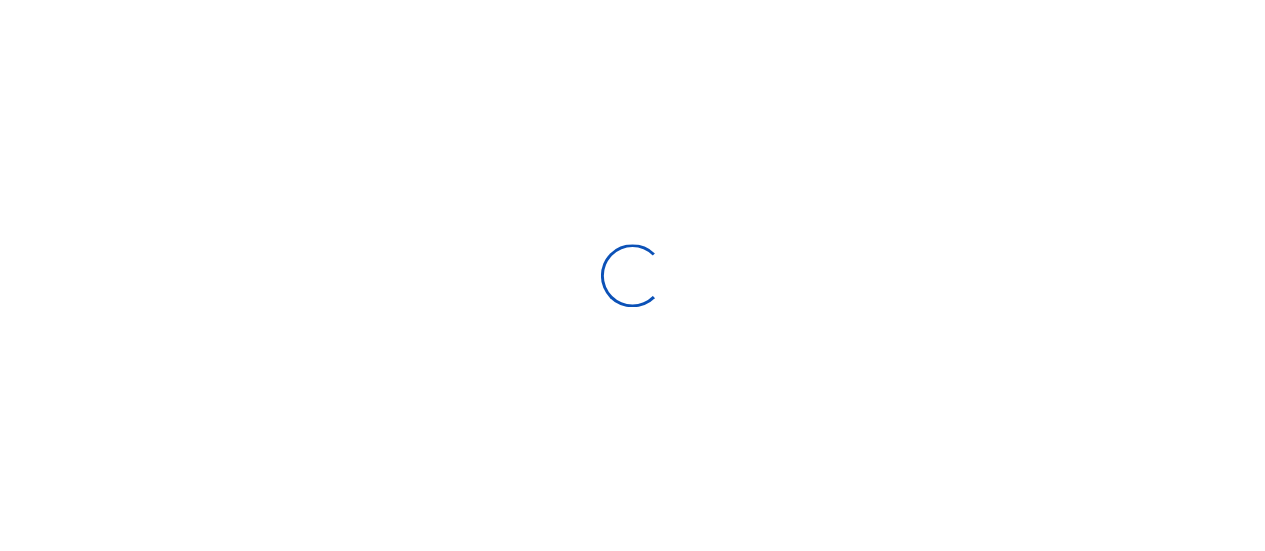 scroll, scrollTop: 0, scrollLeft: 0, axis: both 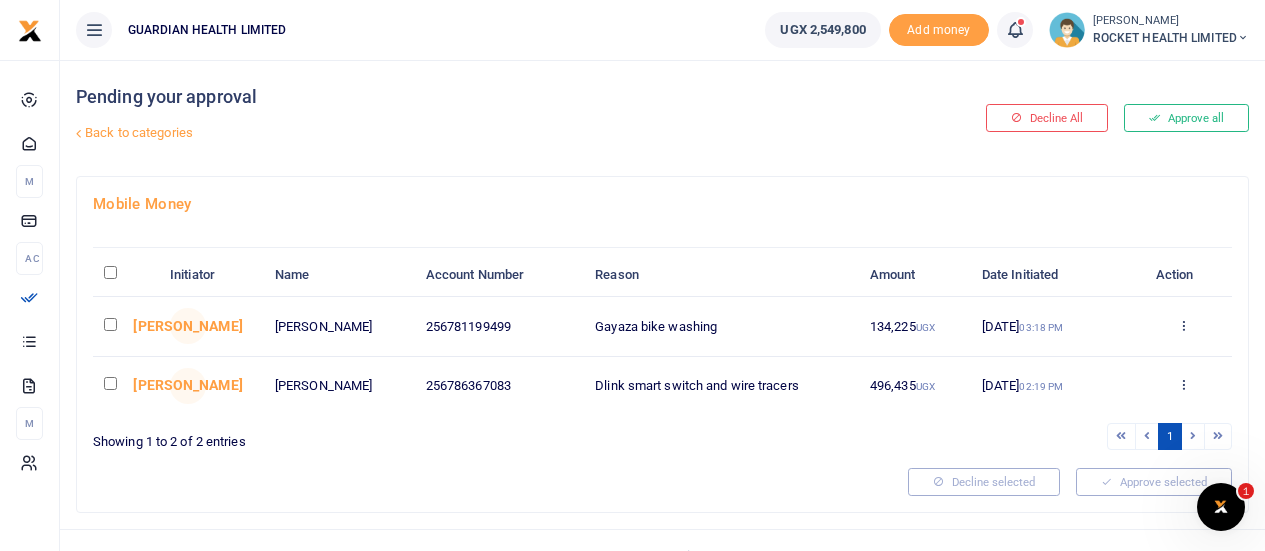 click at bounding box center [110, 324] 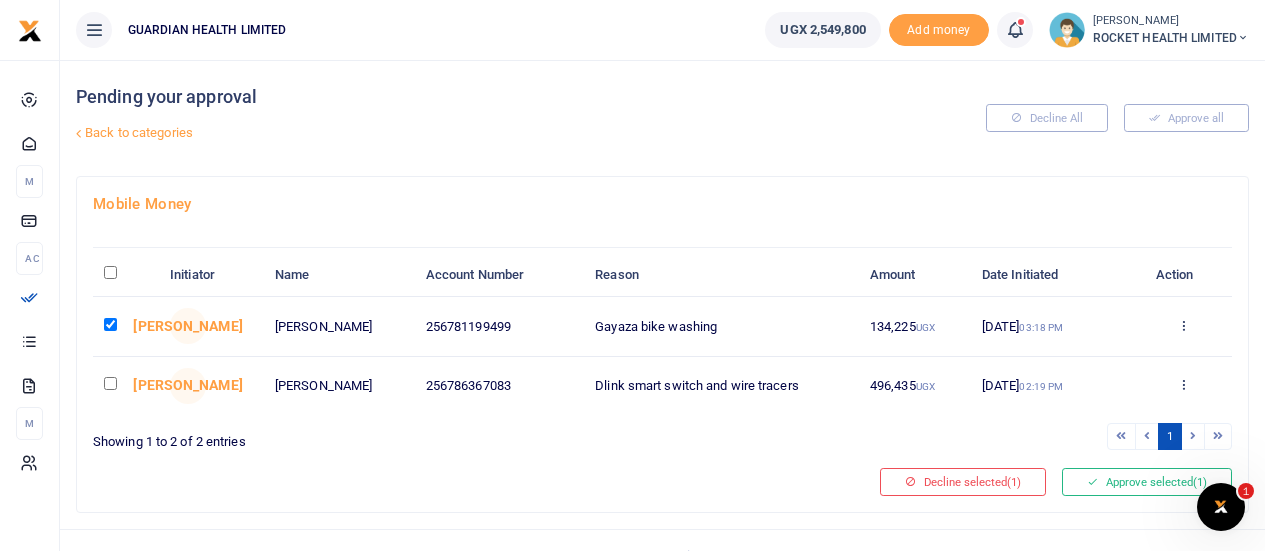 click at bounding box center (110, 383) 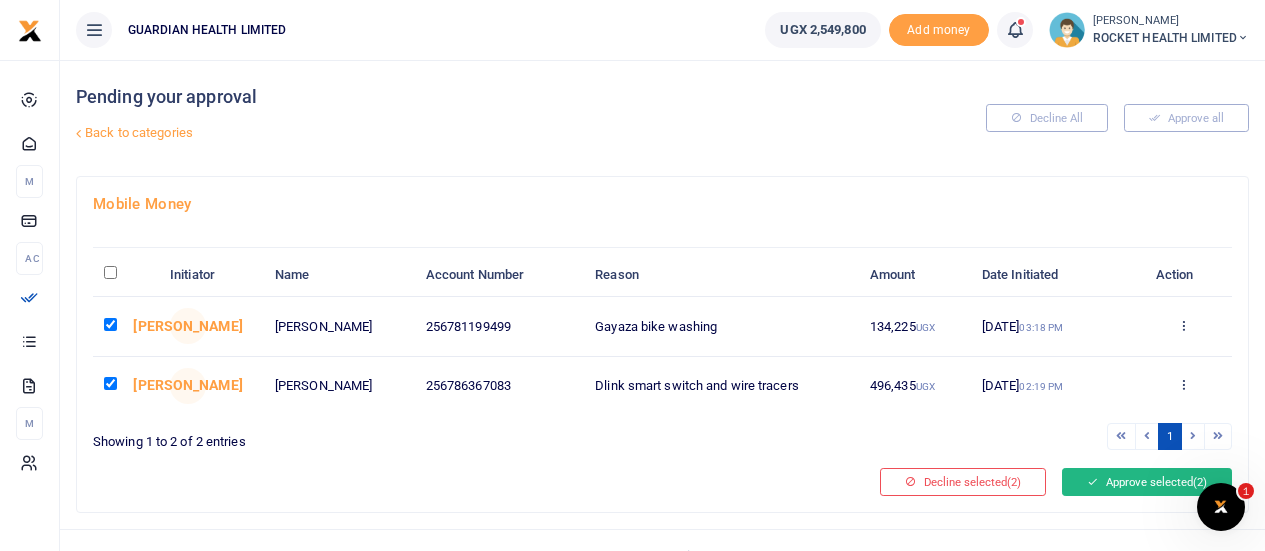 click at bounding box center (1092, 482) 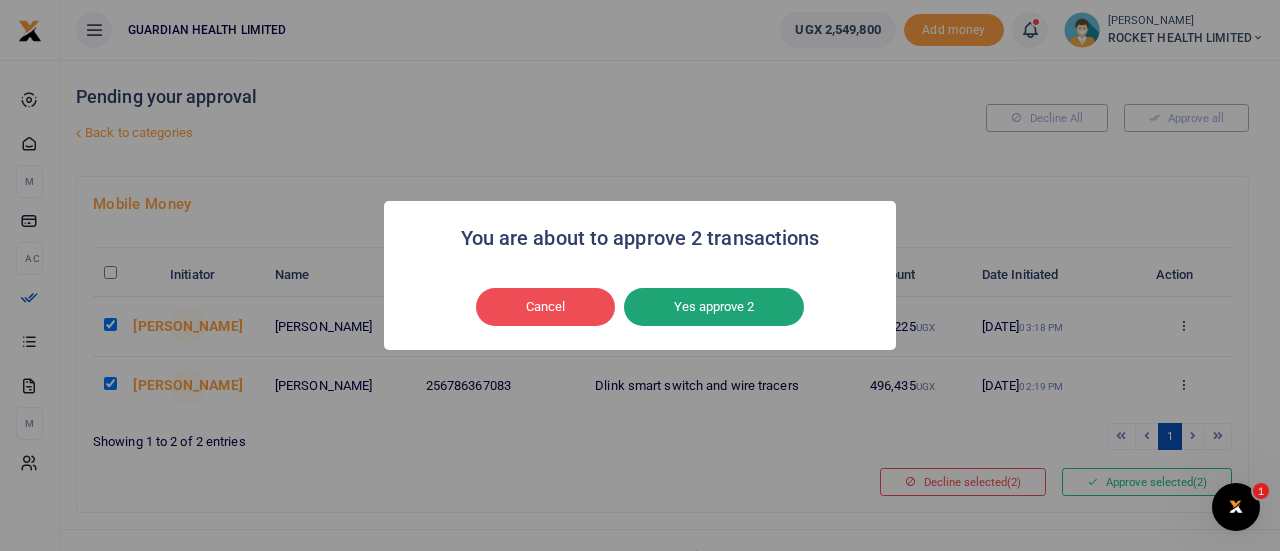 click on "Yes approve 2" at bounding box center (714, 307) 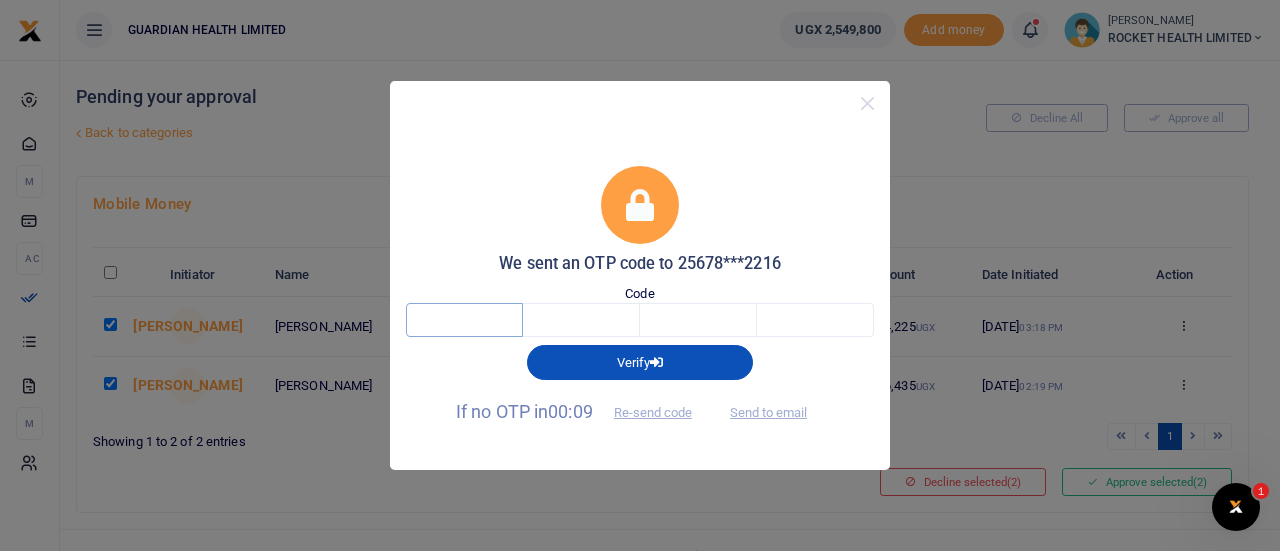 click at bounding box center (464, 320) 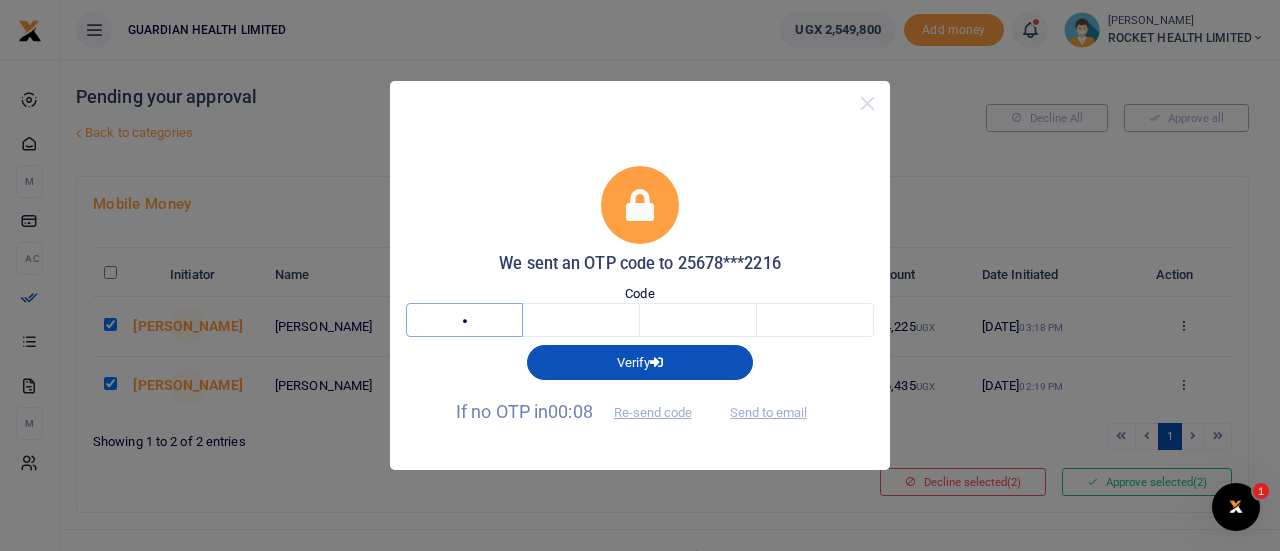 type on "1" 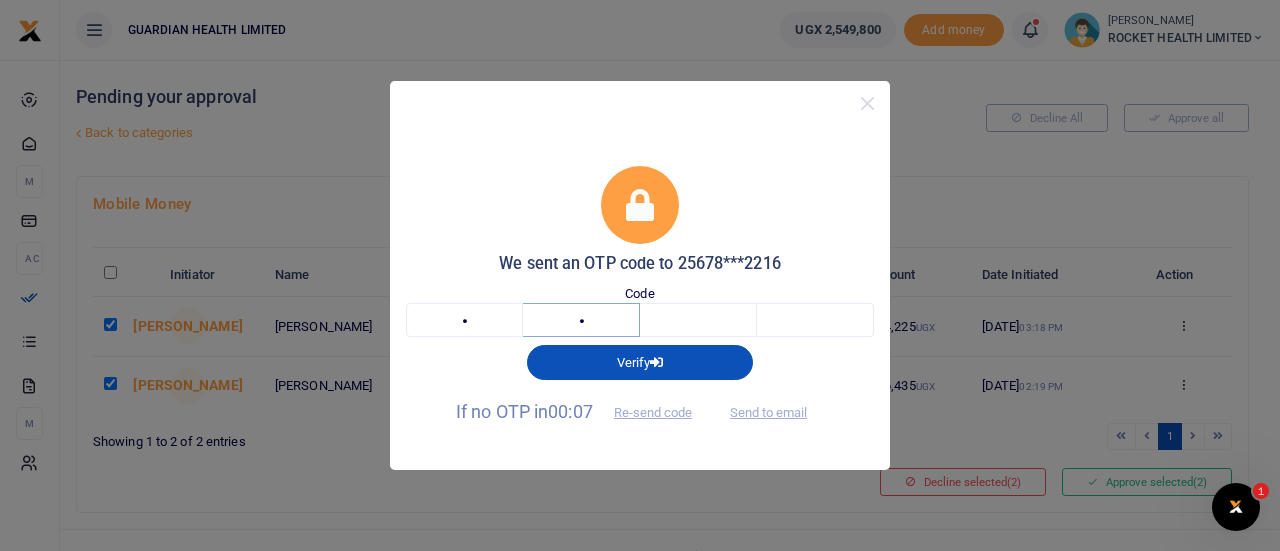 type on "2" 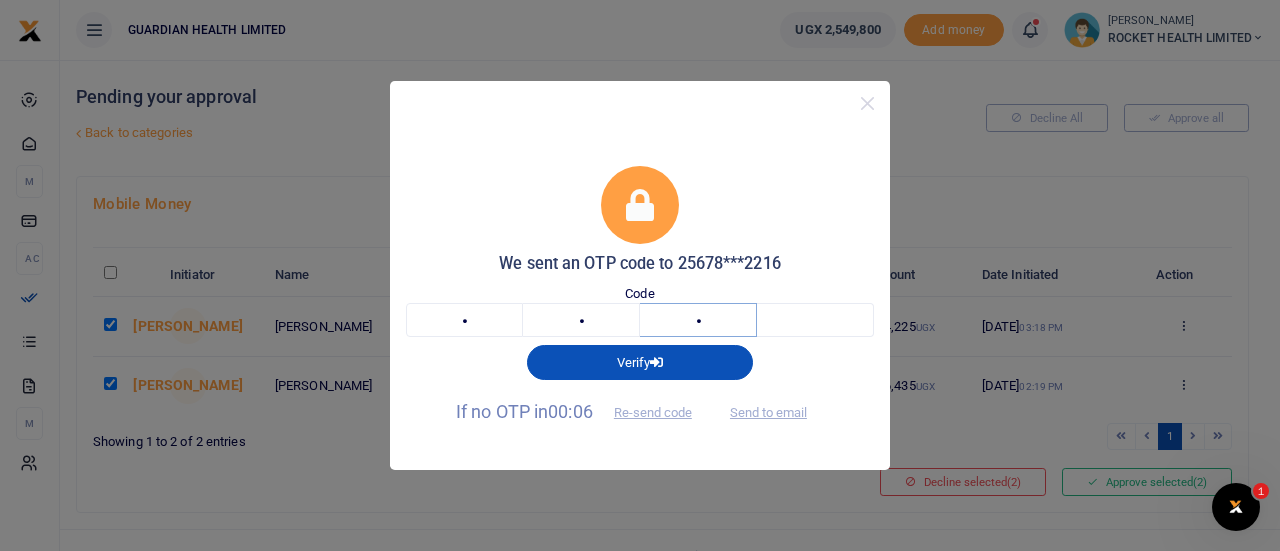 type on "0" 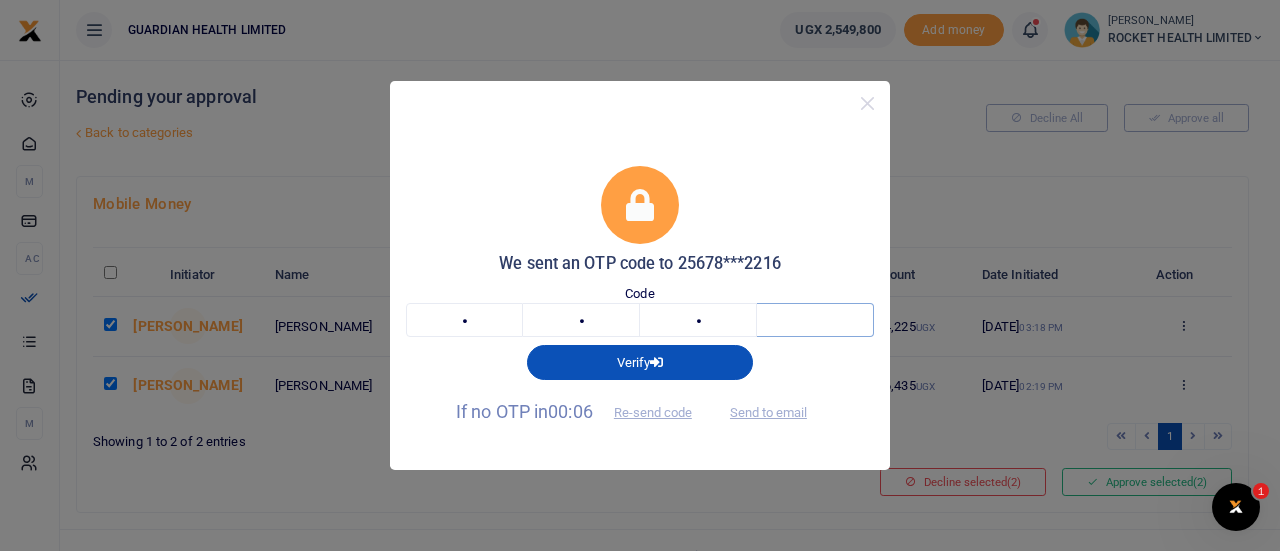 type on "8" 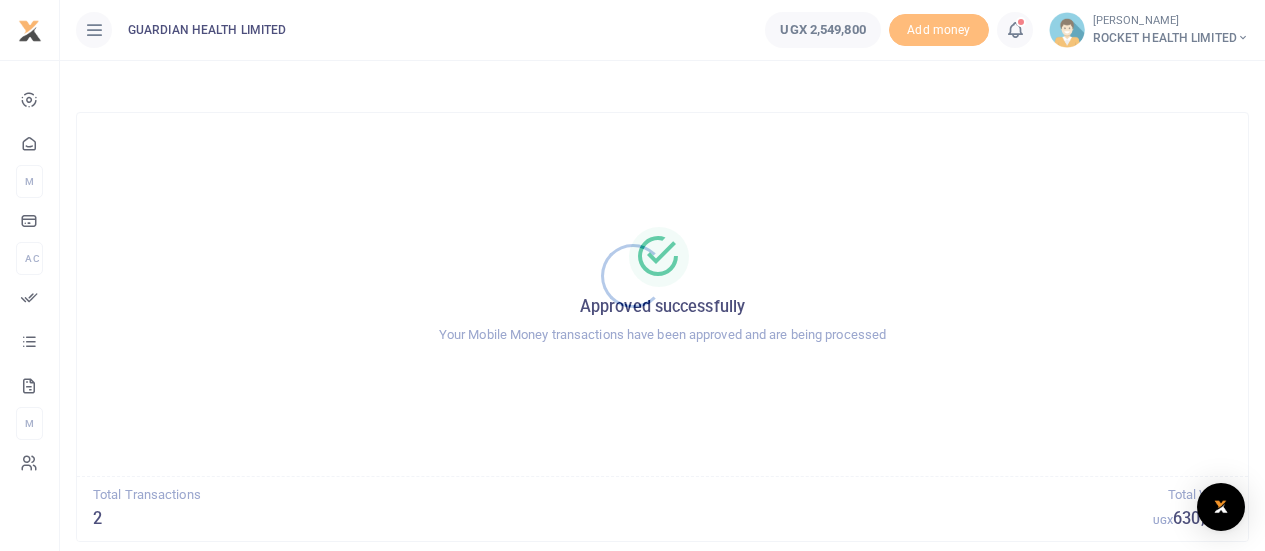 scroll, scrollTop: 0, scrollLeft: 0, axis: both 